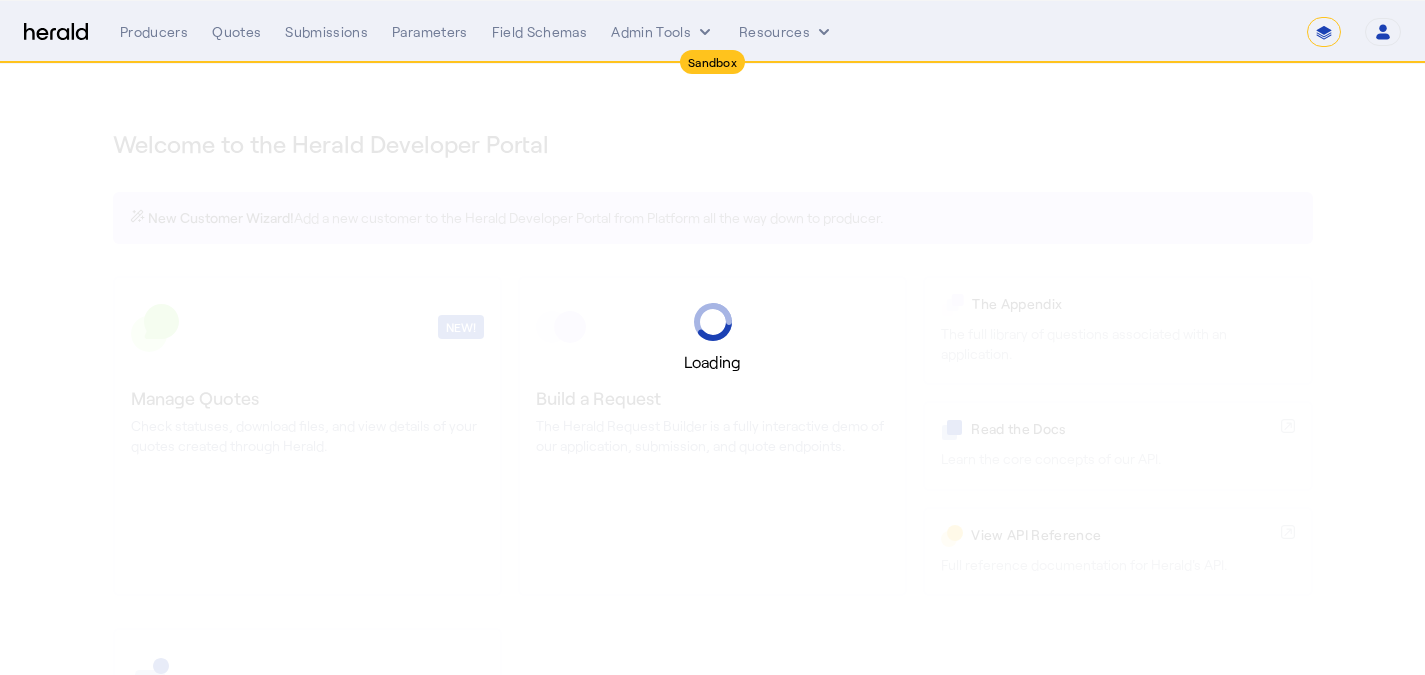 select on "*******" 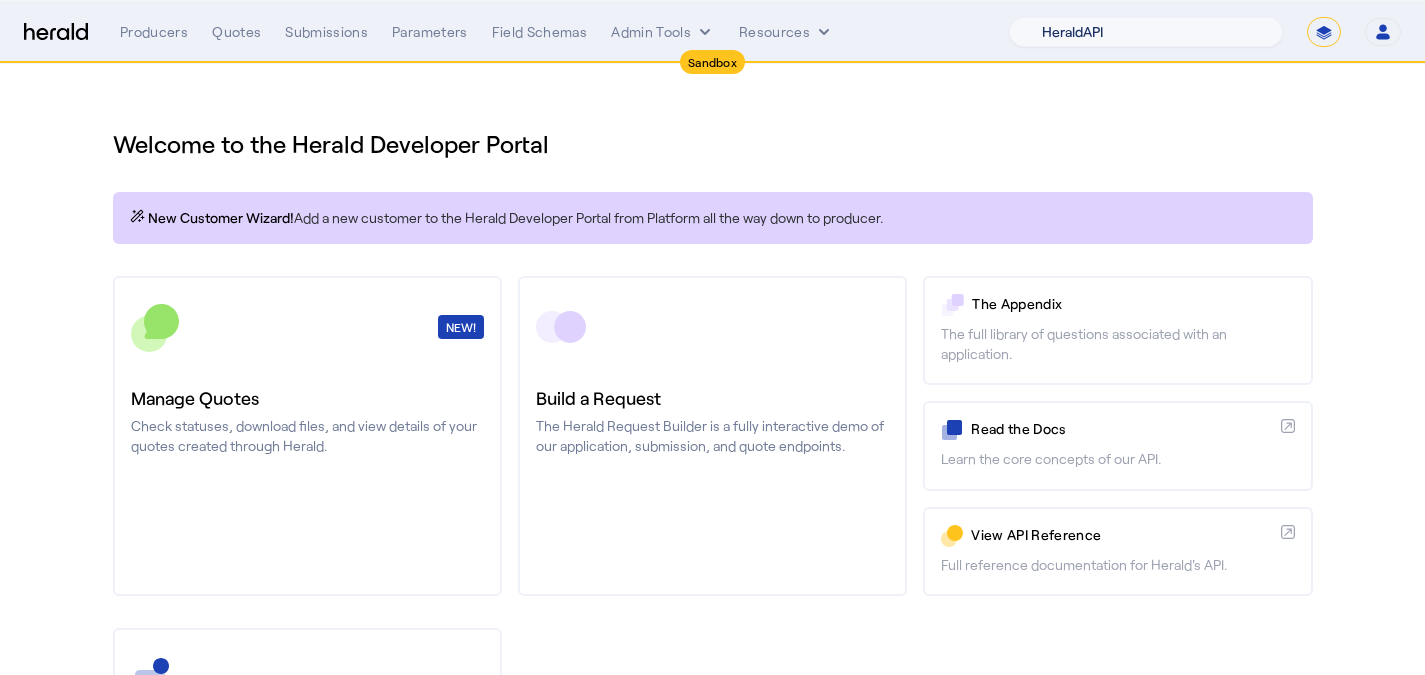 click on "1Fort   Acrisure   Acturis   Affinity Advisors   Affinity Risk   Agentero   AmWins   Anzen   Aon   Appulate   Arch   Assurely   BTIS   Babbix   Berxi   [PERSON_NAME]   BindHQ   Bold Penguin    Bolt   Bond   Boxx   Brightway   Brit Demo Sandbox   Broker Buddha   [PERSON_NAME]   Burns [PERSON_NAME]   CNA Test   CRC   CS onboarding test account   Chubb Test   Citadel   Coalition   Coast   Coterie Test   Counterpart    CoverForce   CoverWallet   Coverdash   Coverhound   Cowbell   Cyber Example Platform   CyberPassport   Defy Insurance   Draftrs   ESpecialty   Embroker   Equal Parts   Exavalu   Ezyagent   Federacy Platform   FifthWall   Flow Speciality (Capitola)   Foundation   Founder Shield   Gaya   Gerent   GloveBox   Glow   Growthmill   [PERSON_NAME]   Hartford Steam Boiler   Hawksoft   [PERSON_NAME] Insurance Brokers   Herald Envoy Testing   HeraldAPI   Hypergato   Inchanted   [URL]   Infinity   [DOMAIN_NAME]   Insuremo   Insuritas   Irys   Jencap   [PERSON_NAME]   LTI Mindtree   Layr   Limit   [PERSON_NAME] Test   [PERSON_NAME]   Novidea" at bounding box center [1146, 32] 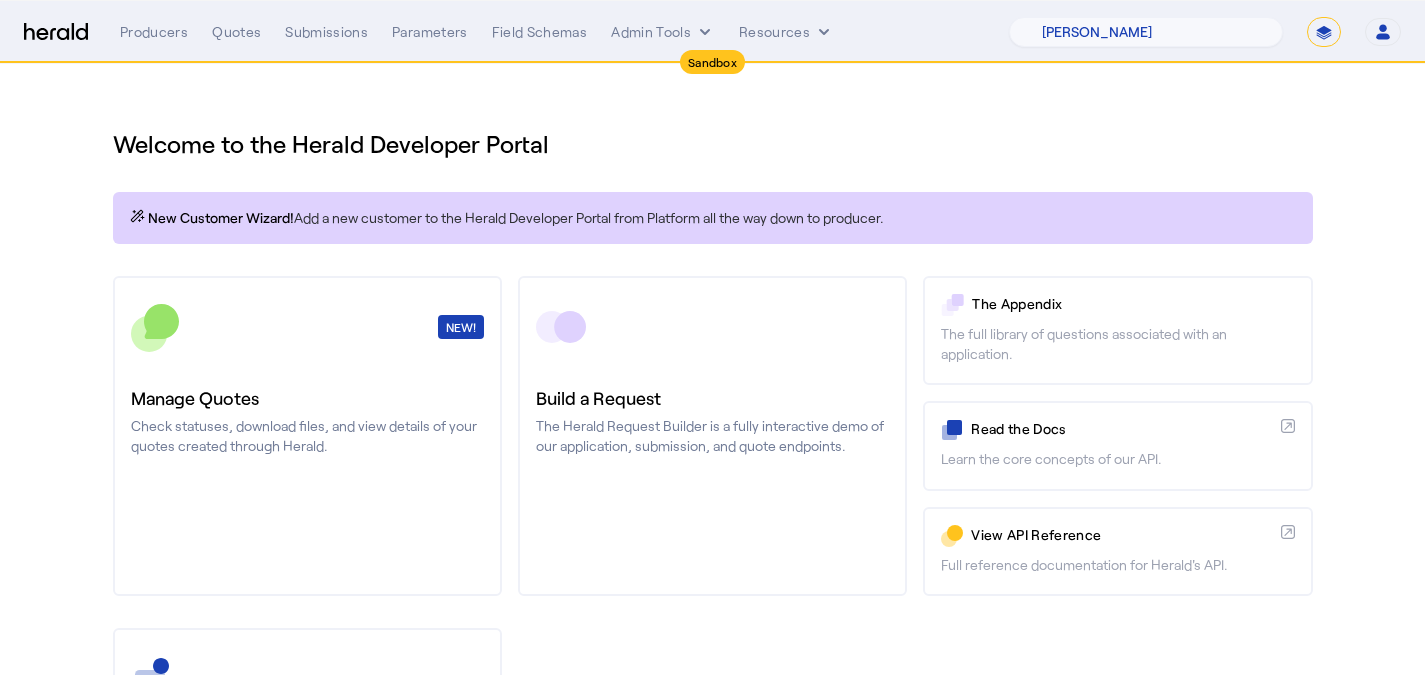 click on "**********" at bounding box center (1324, 32) 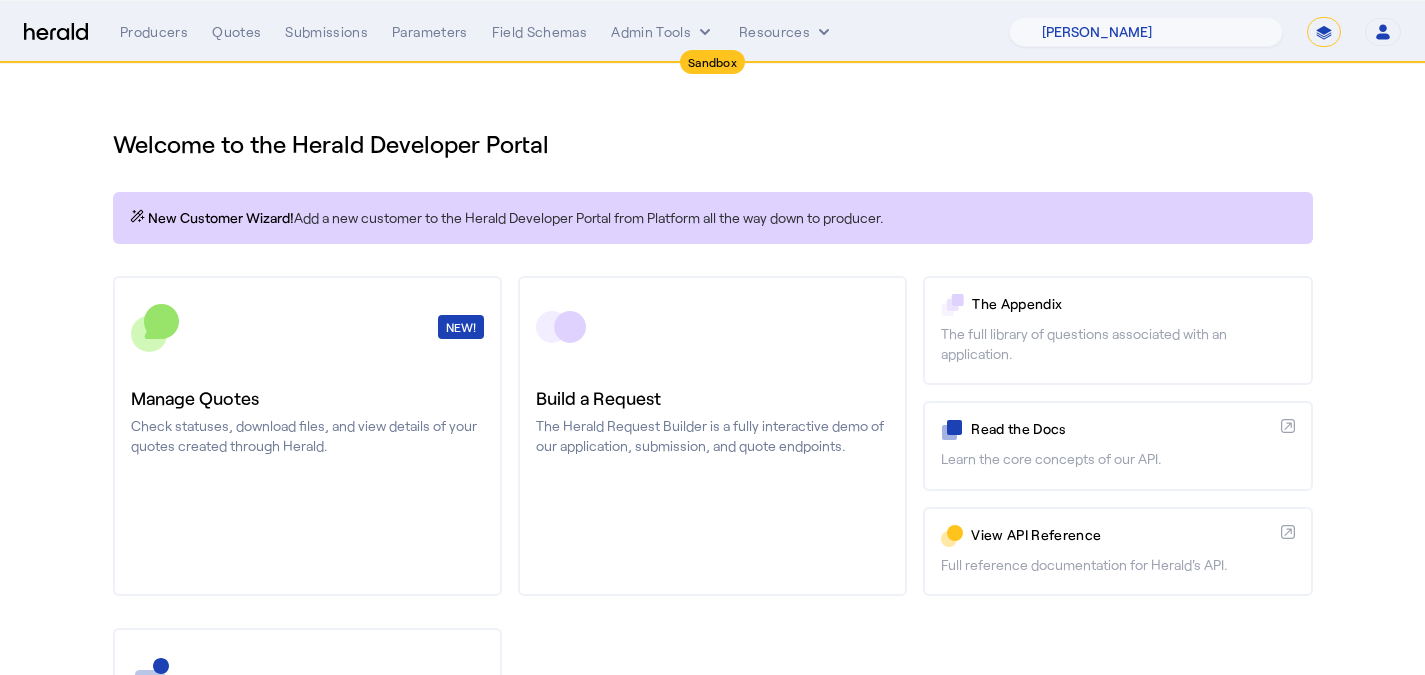 select on "**********" 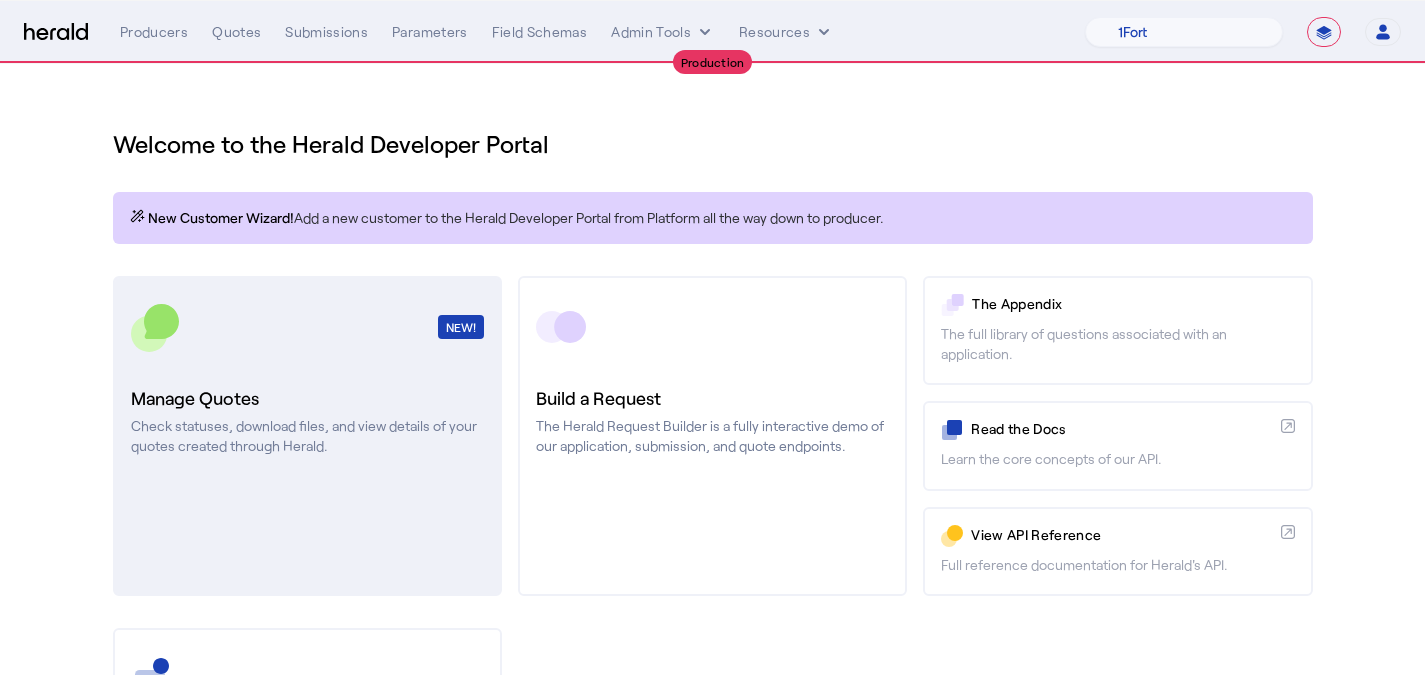 click on "NEW!" 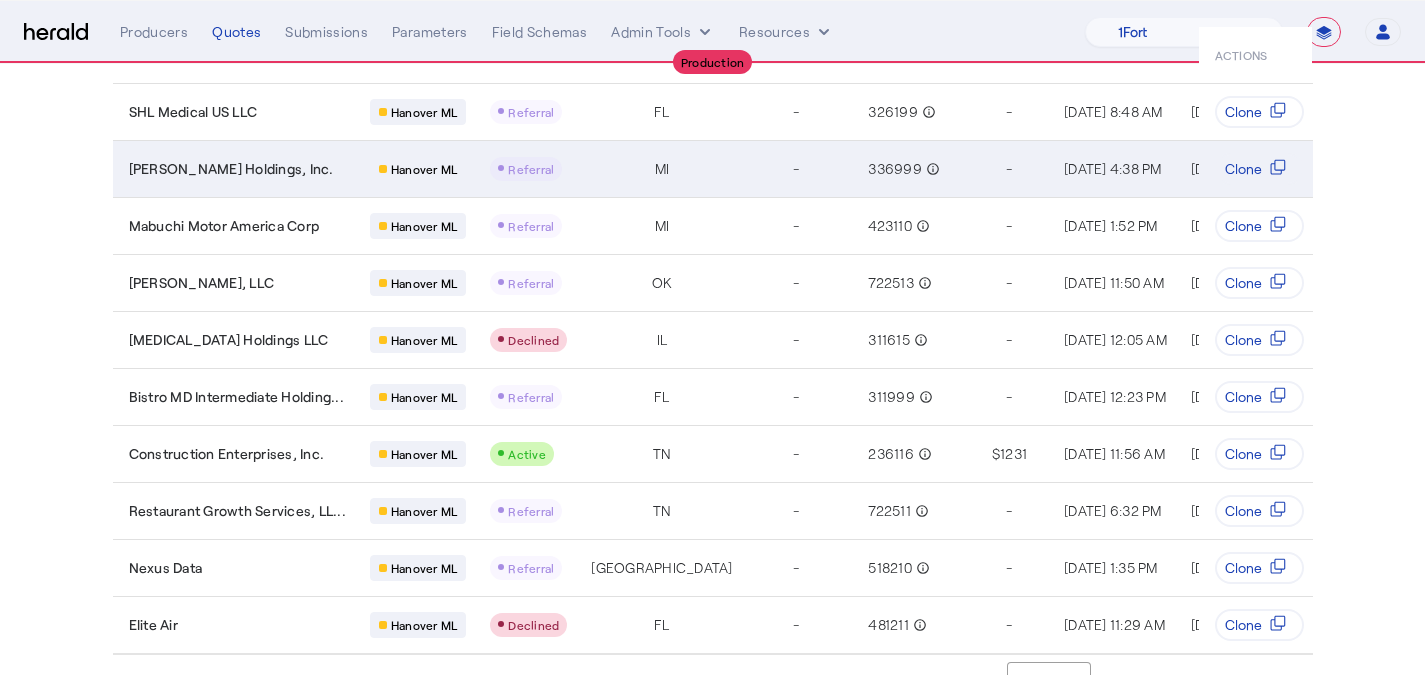 scroll, scrollTop: 207, scrollLeft: 0, axis: vertical 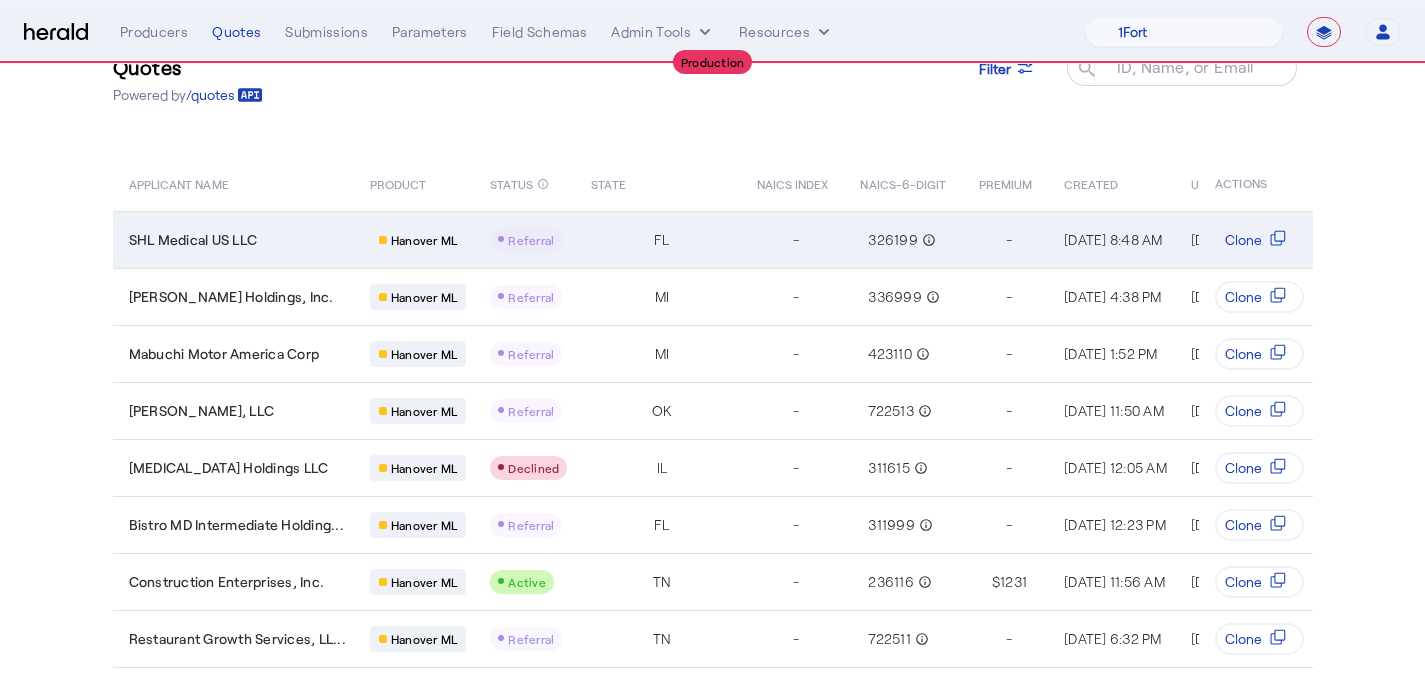 click on "-" at bounding box center (793, 239) 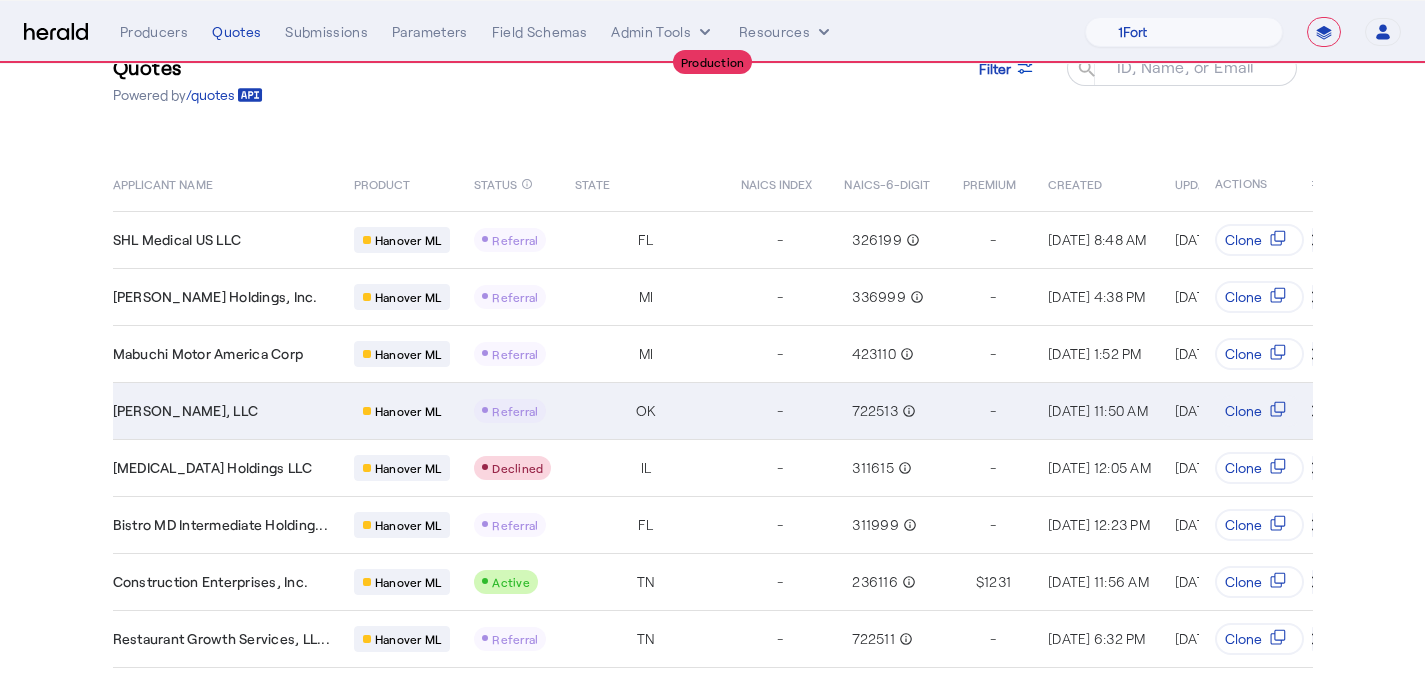 scroll, scrollTop: 0, scrollLeft: 0, axis: both 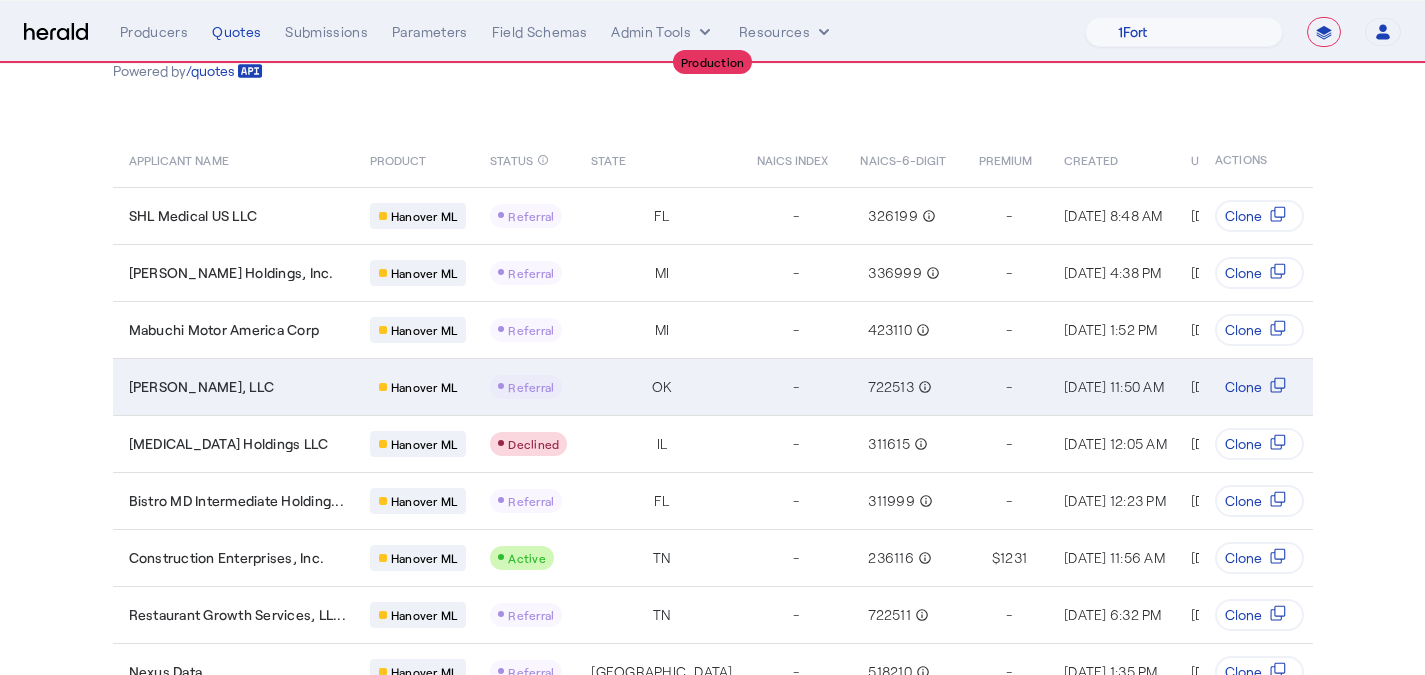 click on "-" at bounding box center [797, 387] 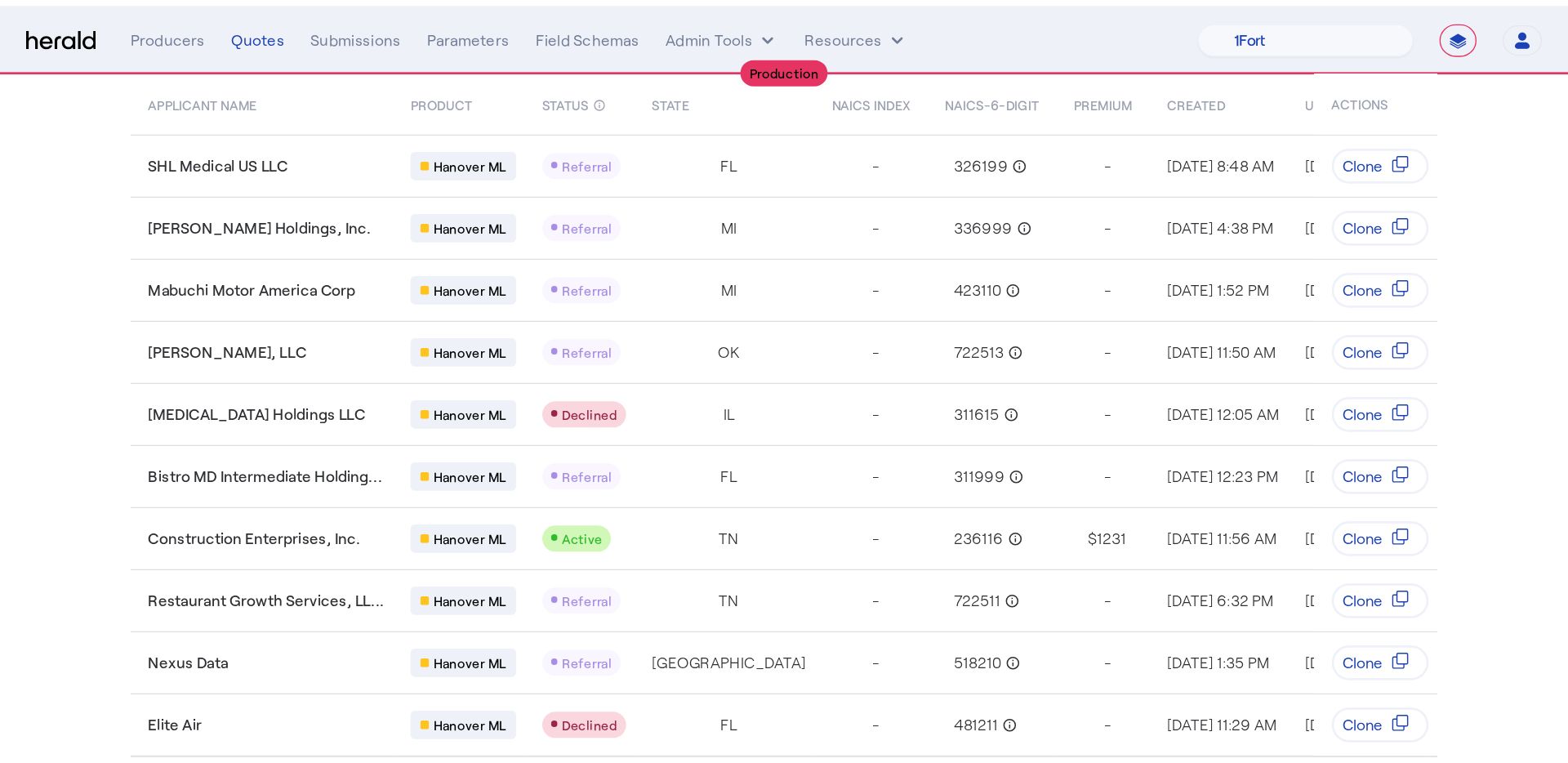 scroll, scrollTop: 0, scrollLeft: 0, axis: both 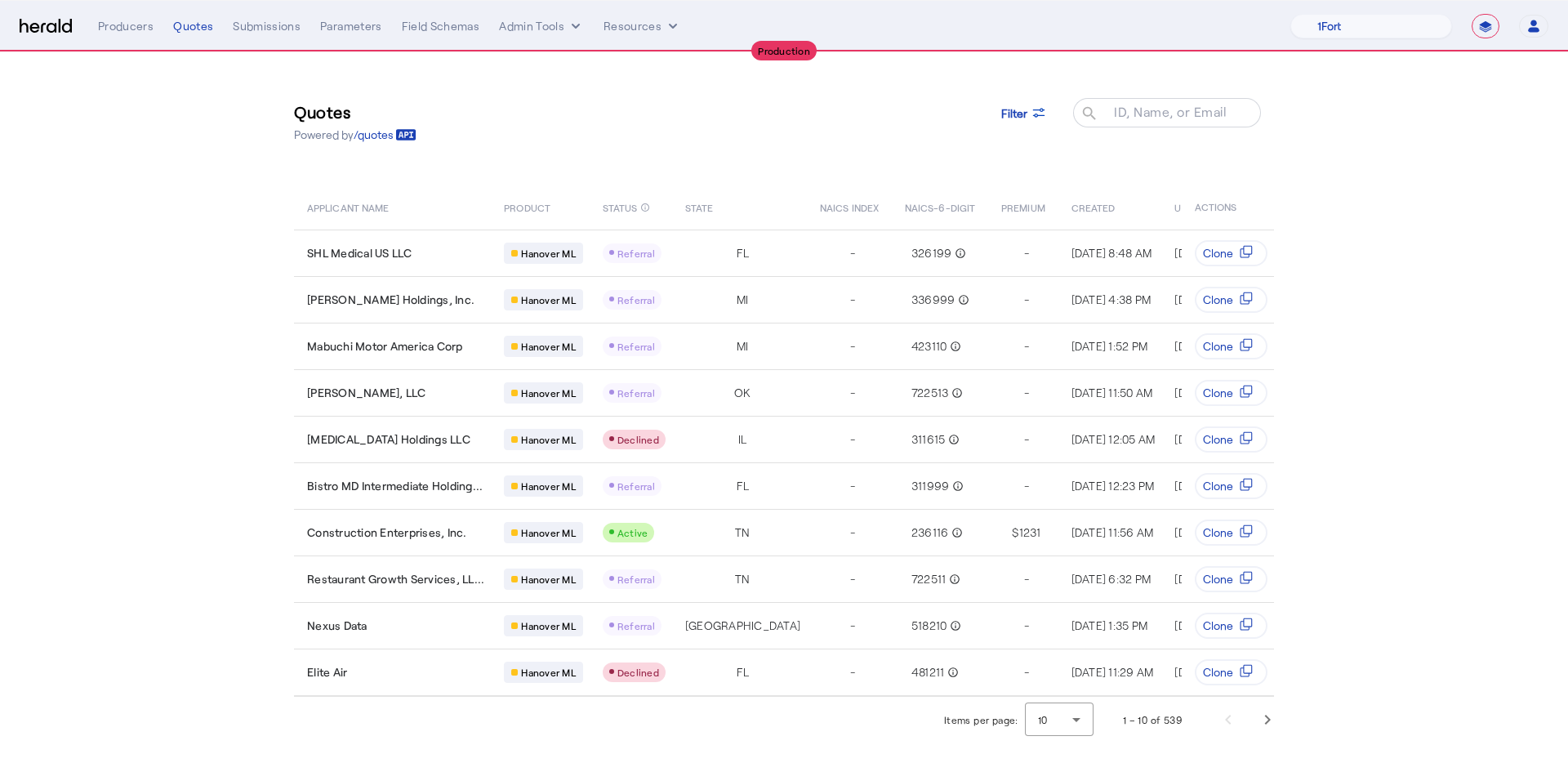 click at bounding box center (46, 26) 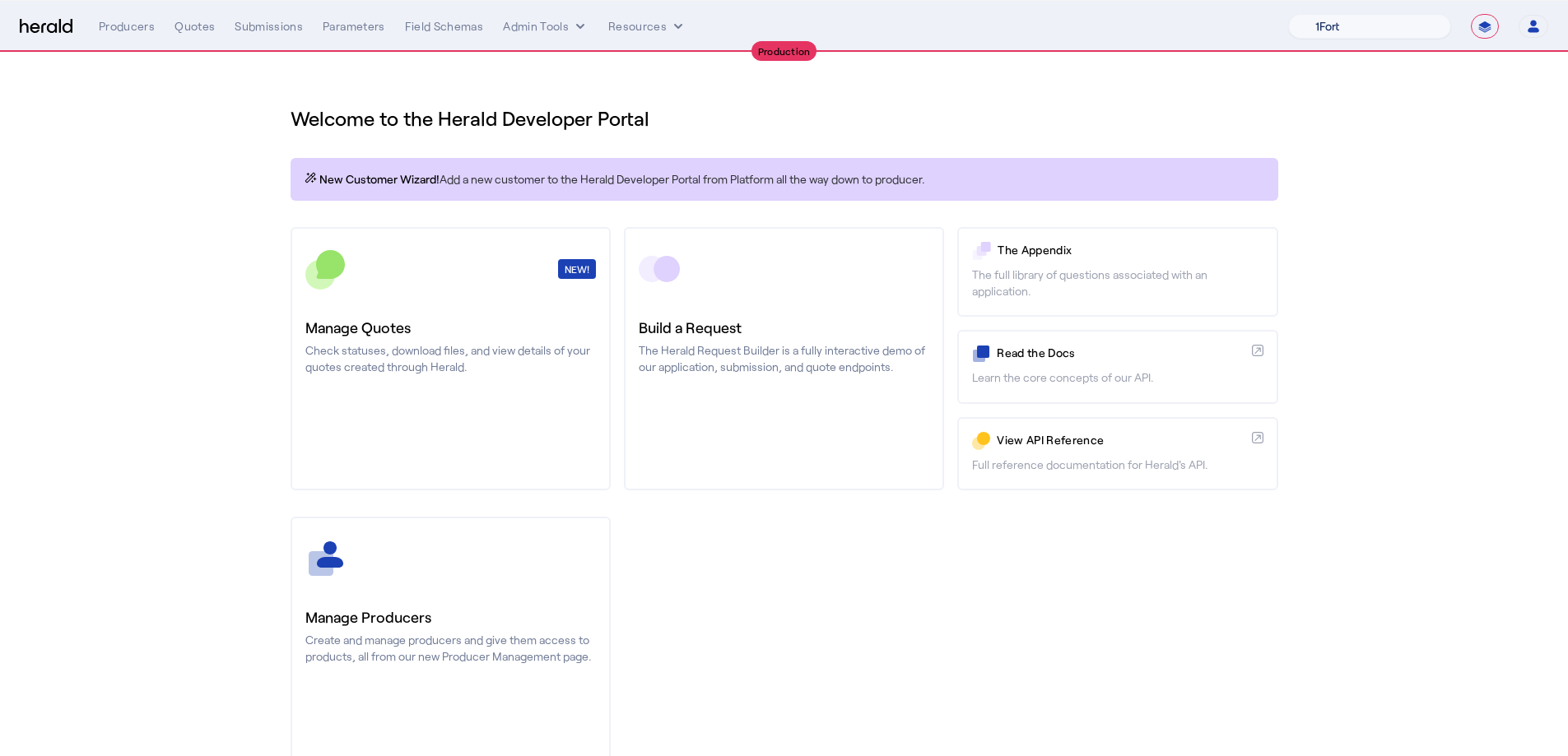 click on "1Fort   Billy   BindHQ   Bunker   CRC   Campus Coverage   Citadel   Fifthwall   Flow Specialty (Capitola)   Founder Shield   Growthmill   HIB Marketplace   HeraldAPI   Layr   Limit   Marsh   QuoteWell   Sayata Labs   Semsee   Stere   USI   Vouch   Zywave" at bounding box center [1370, 26] 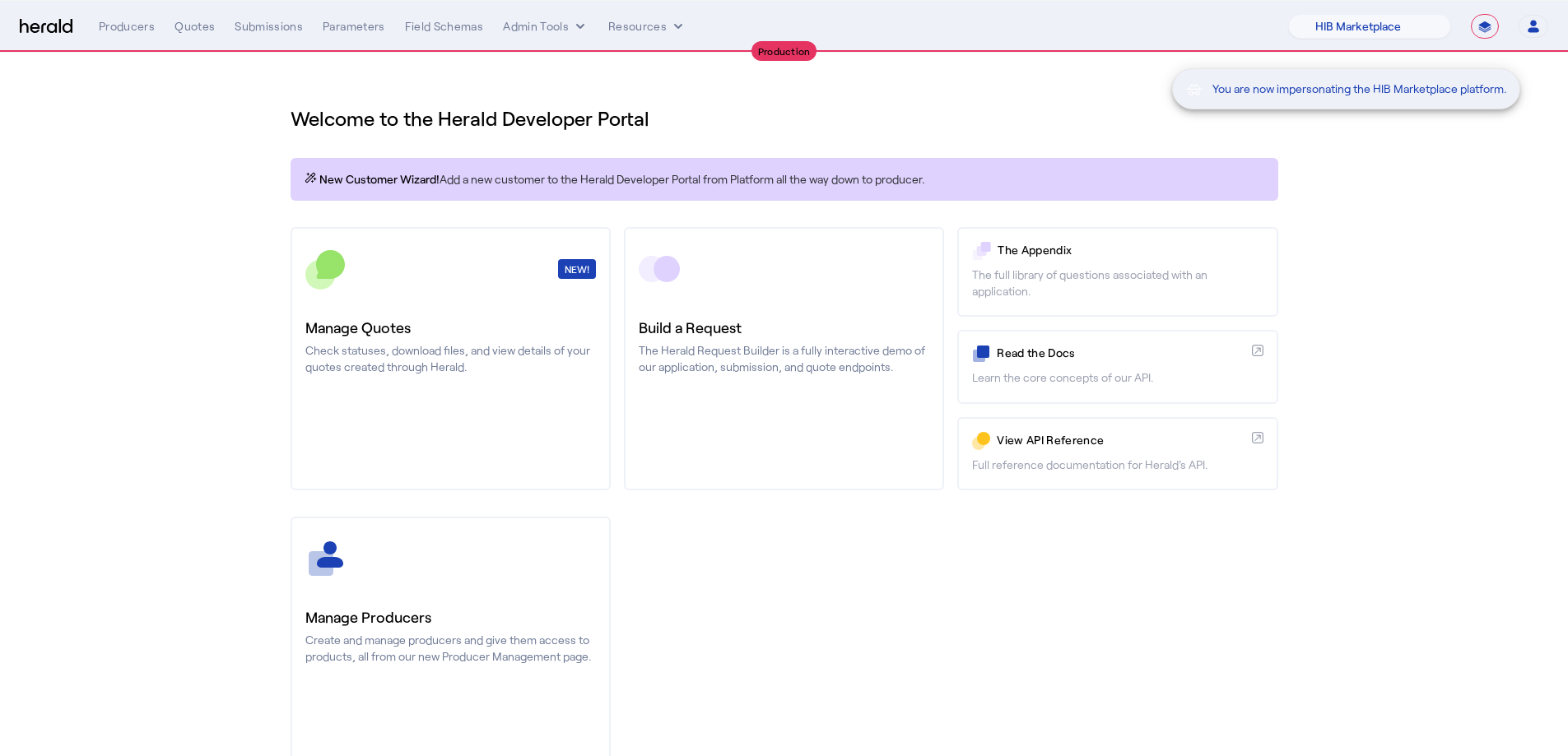 click on "You are now impersonating the HIB Marketplace platform." at bounding box center (784, 378) 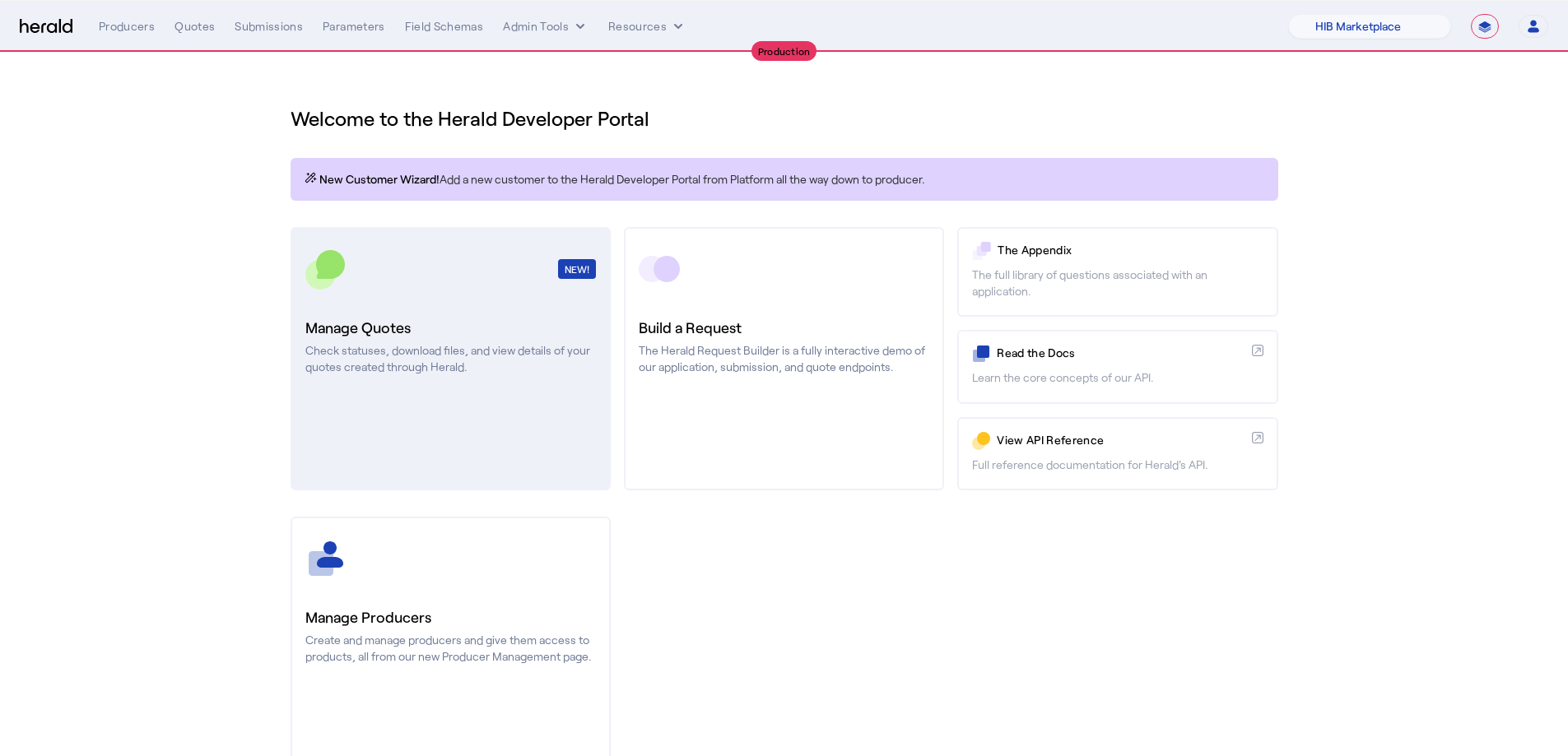 click on "Check statuses, download files, and view details of your quotes created through Herald." 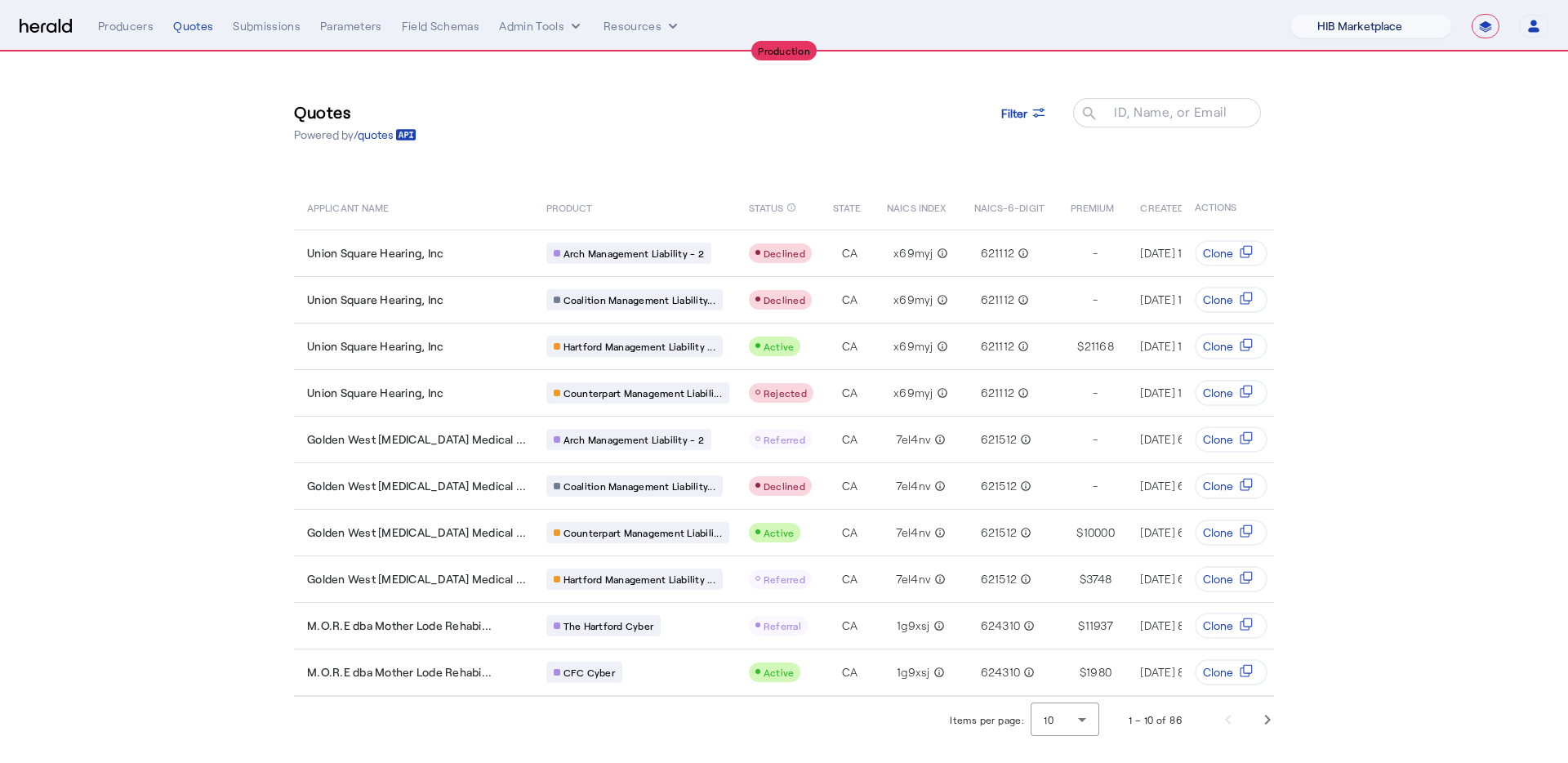 click on "1Fort   Billy   BindHQ   Bunker   CRC   Campus Coverage   Citadel   Fifthwall   Flow Specialty (Capitola)   Founder Shield   Growthmill   HIB Marketplace   HeraldAPI   Layr   Limit   Marsh   QuoteWell   Sayata Labs   Semsee   Stere   USI   Vouch   Zywave" at bounding box center [1371, 26] 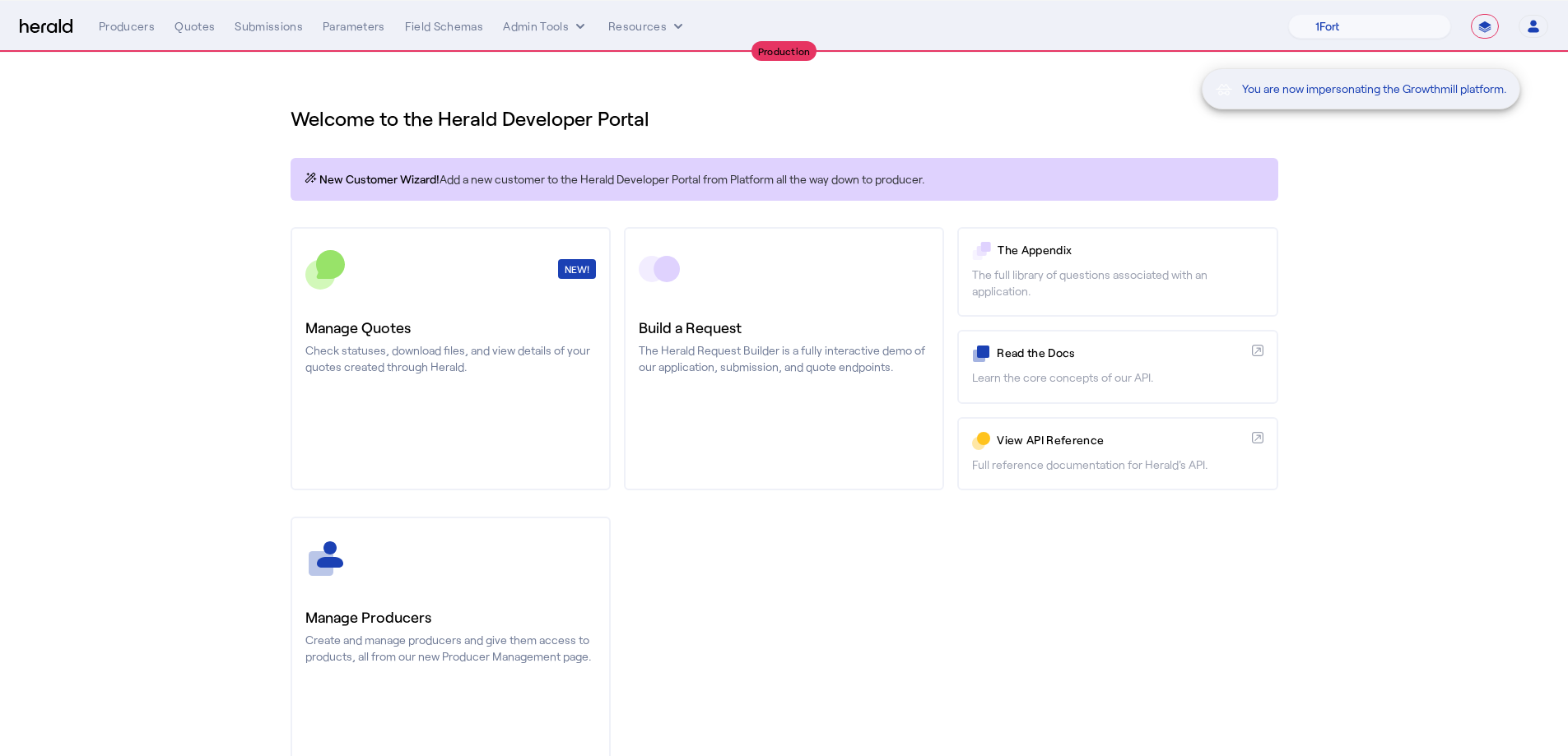 click on "You are now impersonating the Growthmill platform." at bounding box center (784, 378) 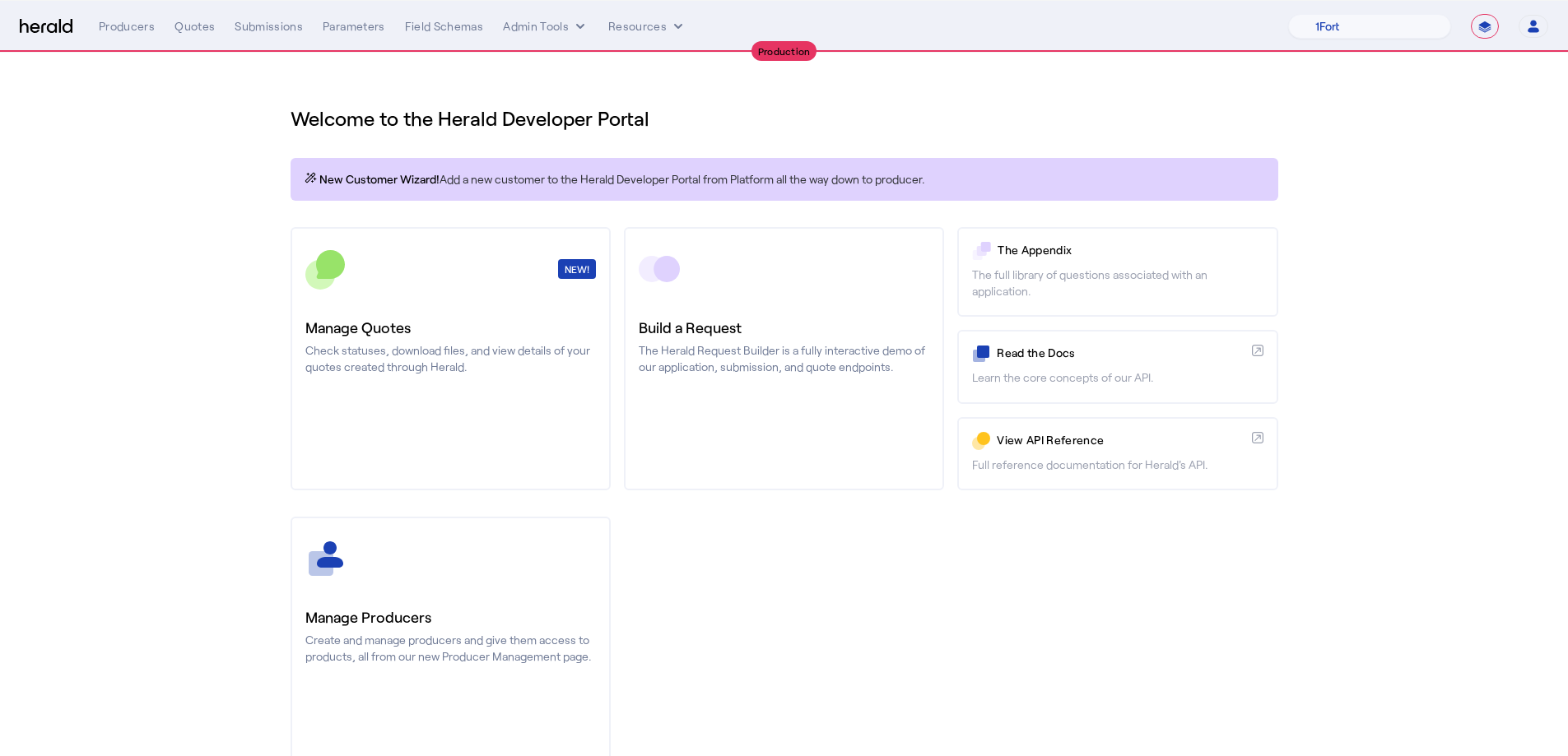 click on "NEW!  Manage Quotes  Check statuses, download files, and view details of your quotes created through Herald." 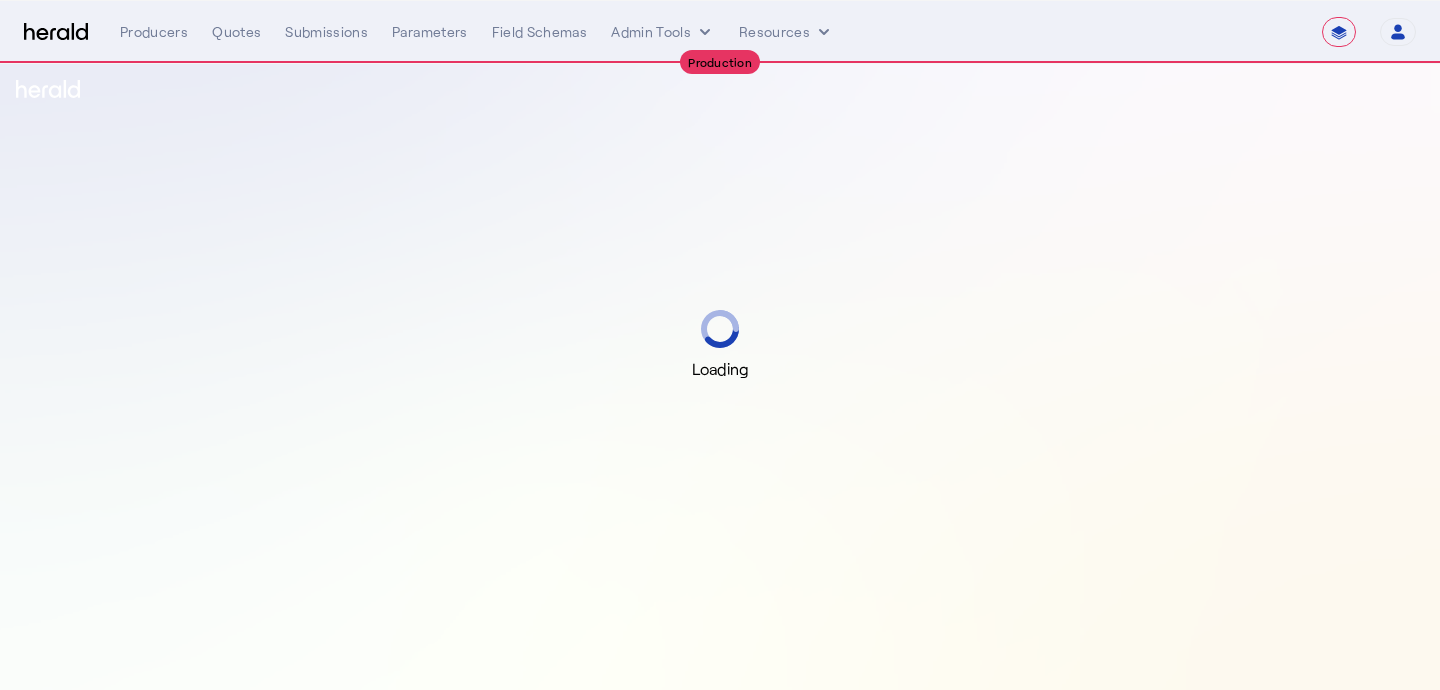 select on "**********" 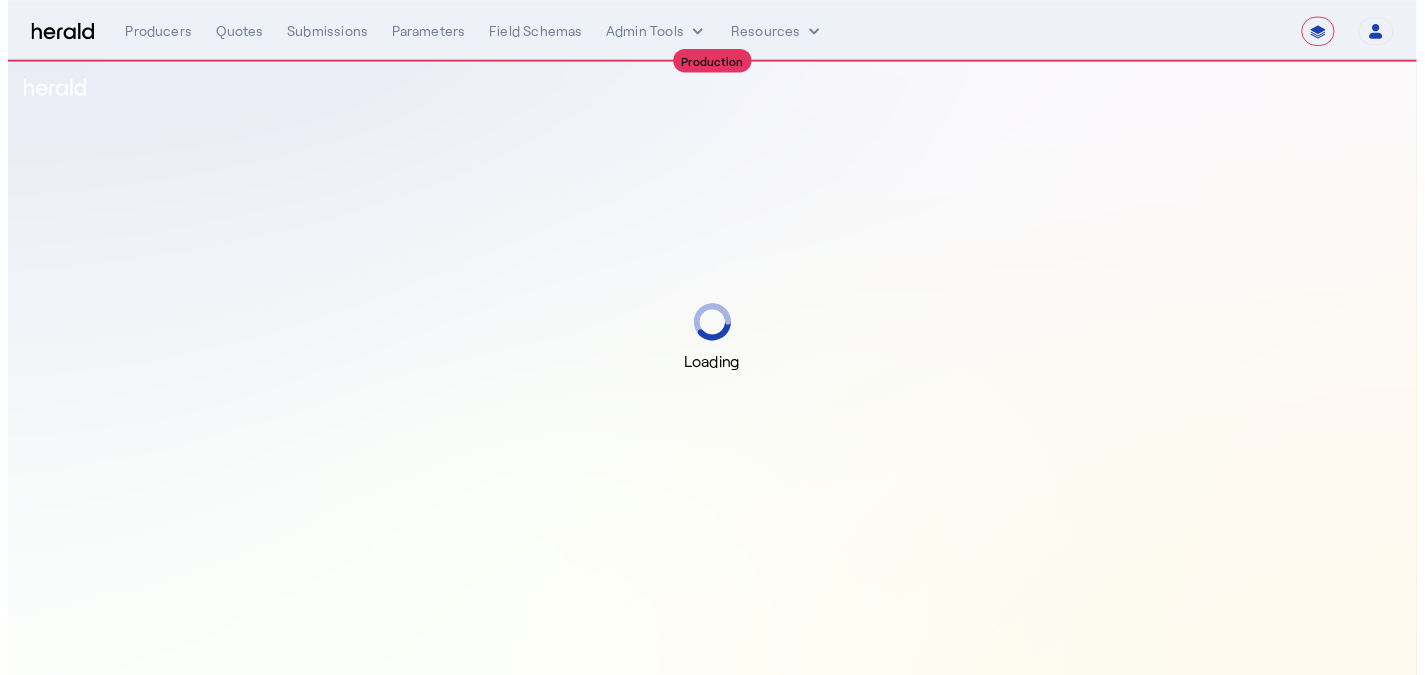 scroll, scrollTop: 0, scrollLeft: 0, axis: both 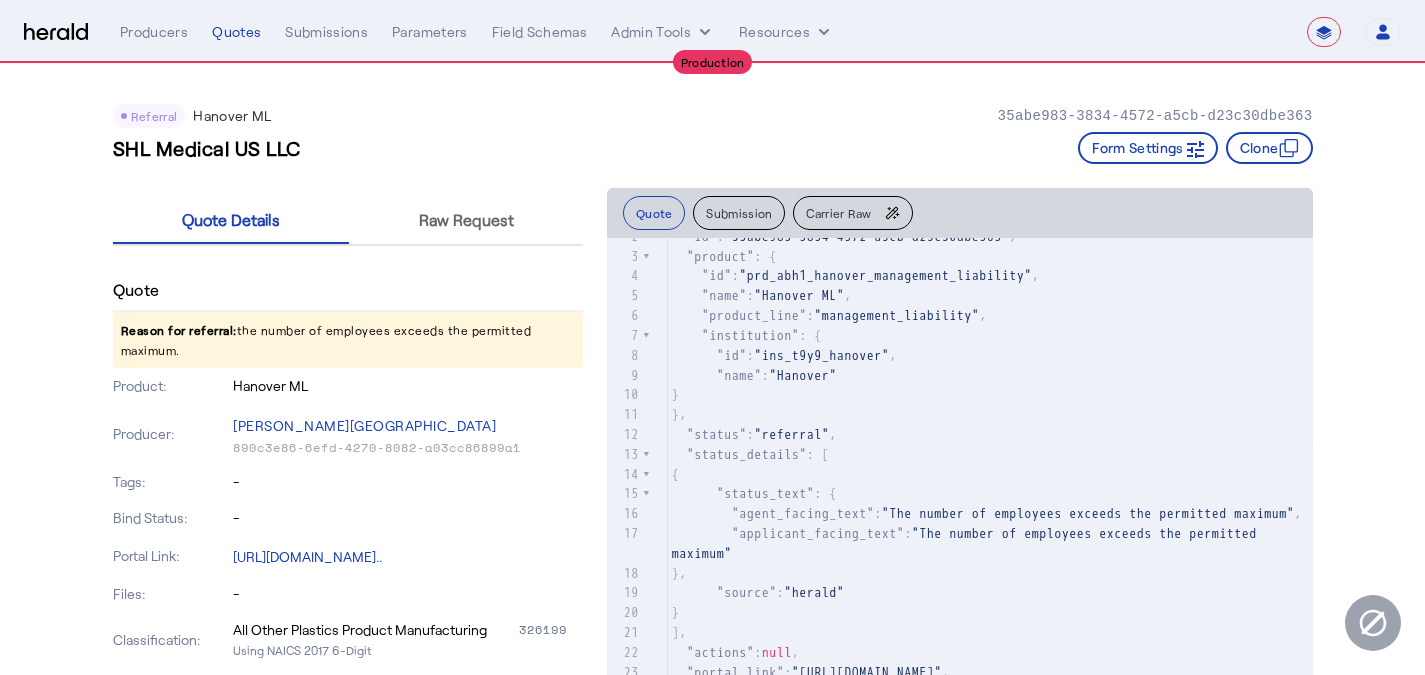 click on "Carrier Raw" 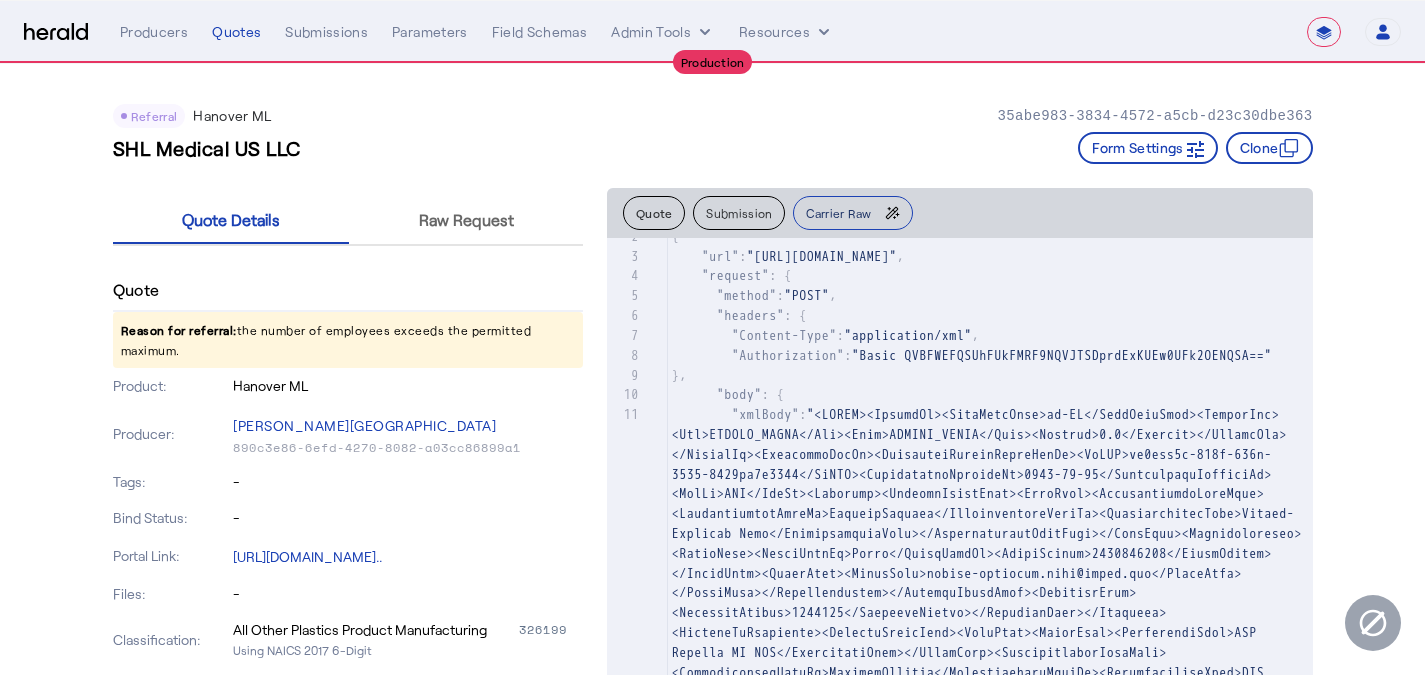 scroll, scrollTop: 0, scrollLeft: 0, axis: both 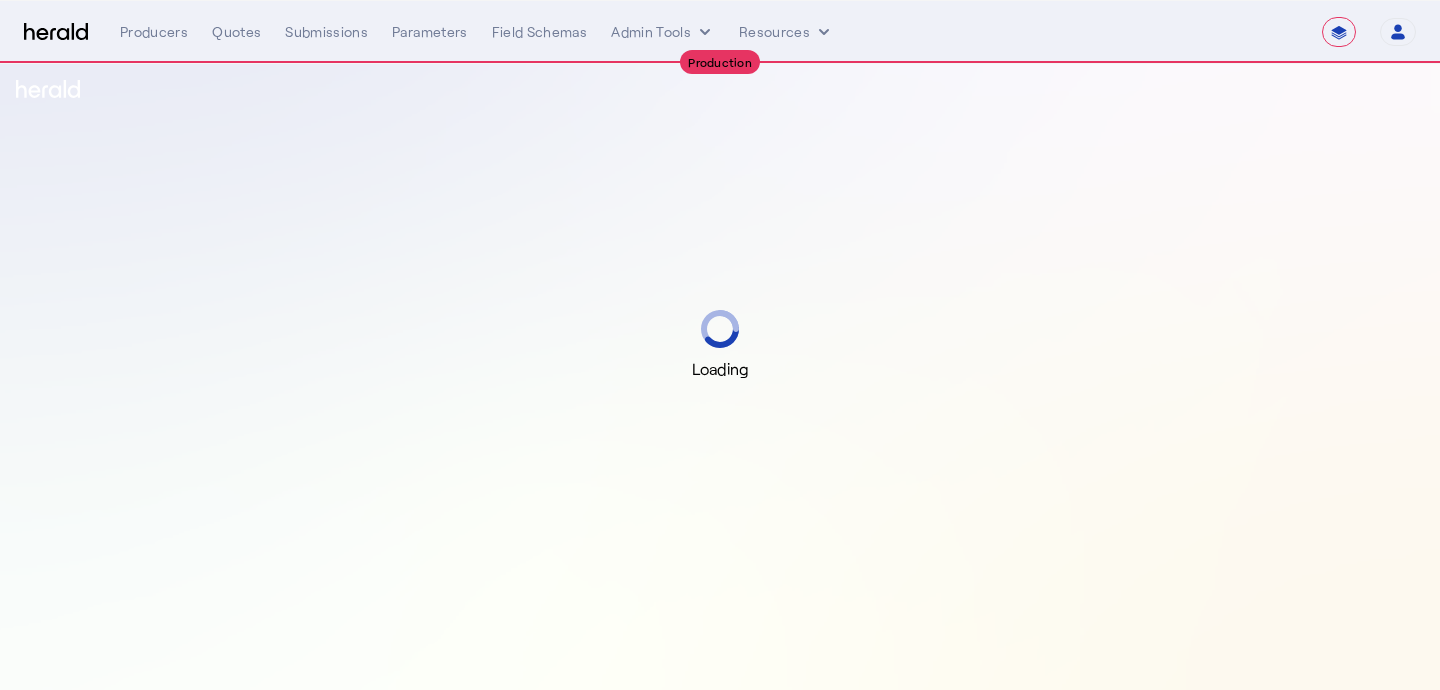 select on "**********" 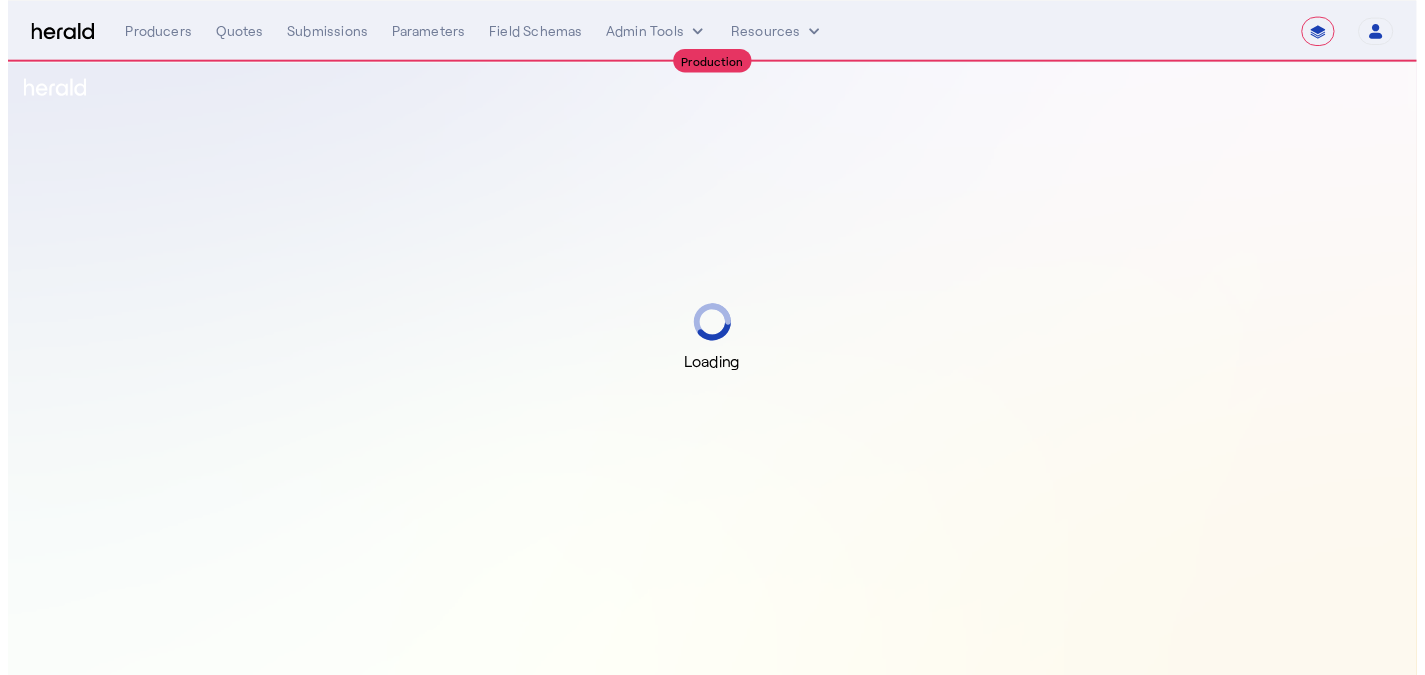scroll, scrollTop: 0, scrollLeft: 0, axis: both 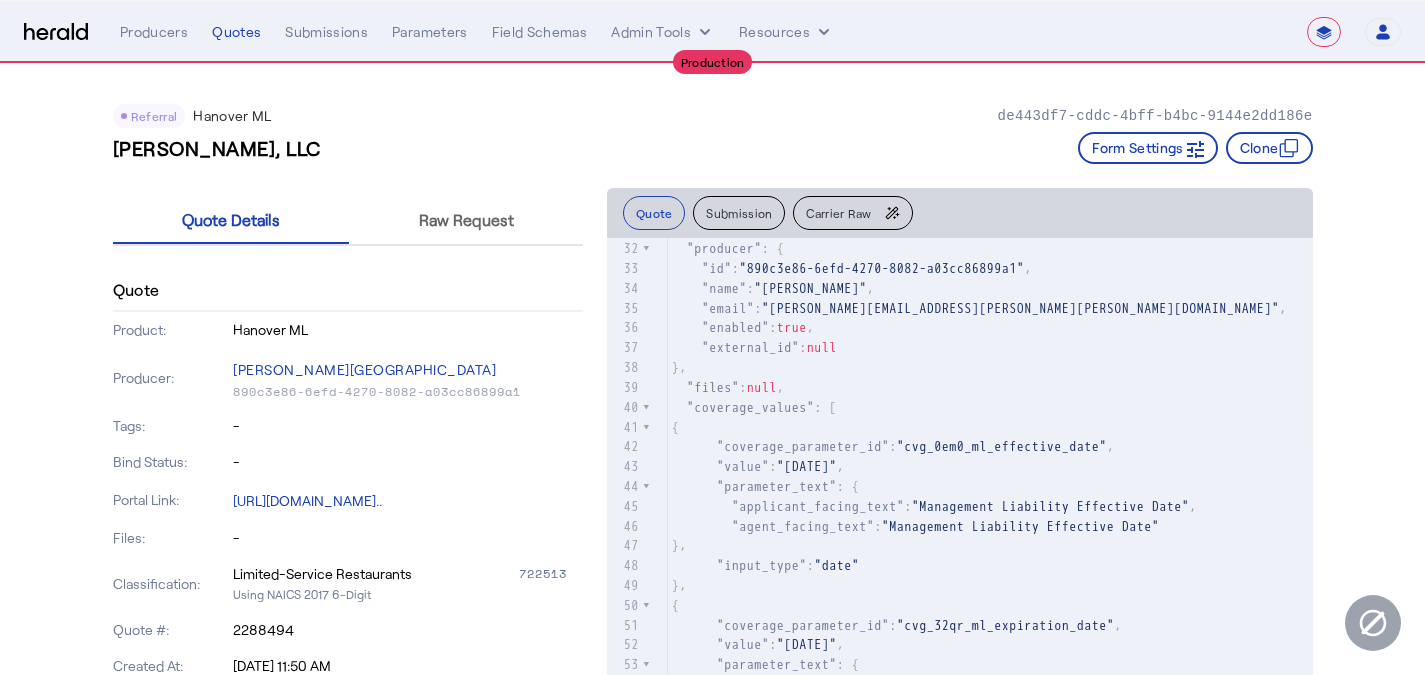 click on "Carrier Raw" 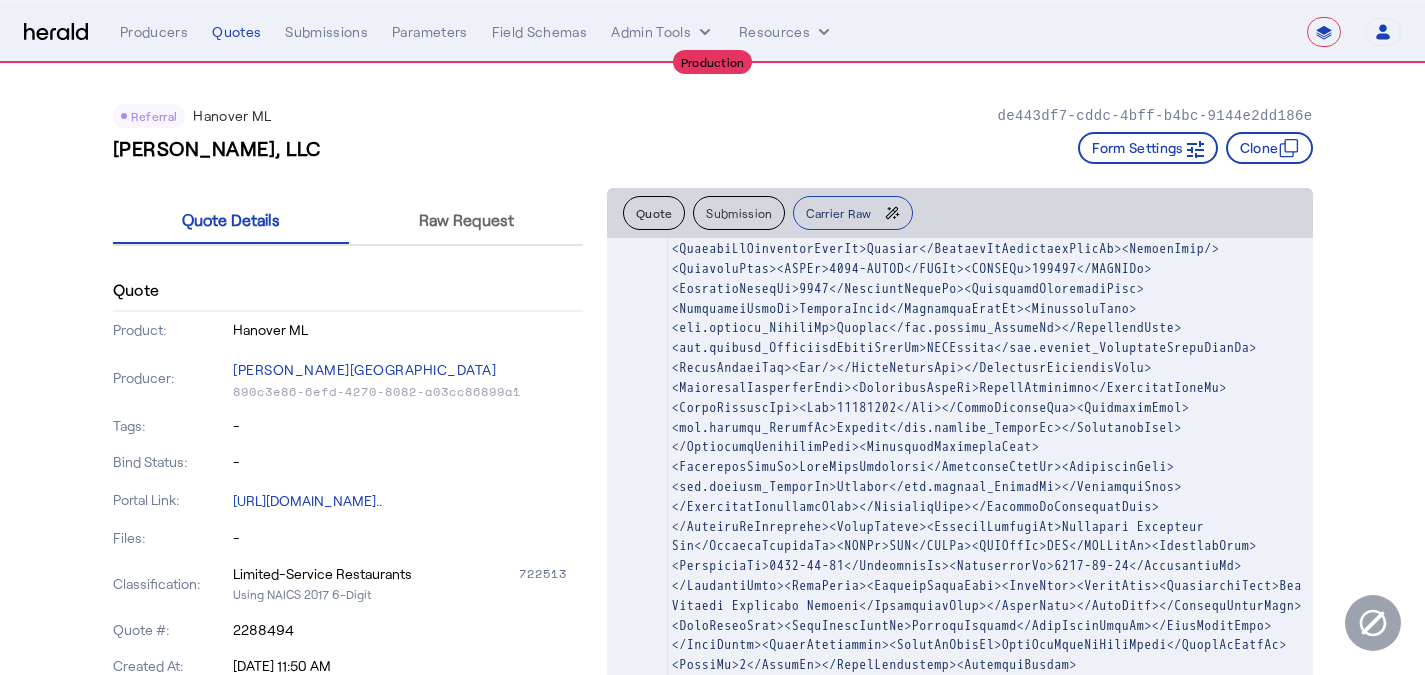 scroll, scrollTop: 0, scrollLeft: 0, axis: both 